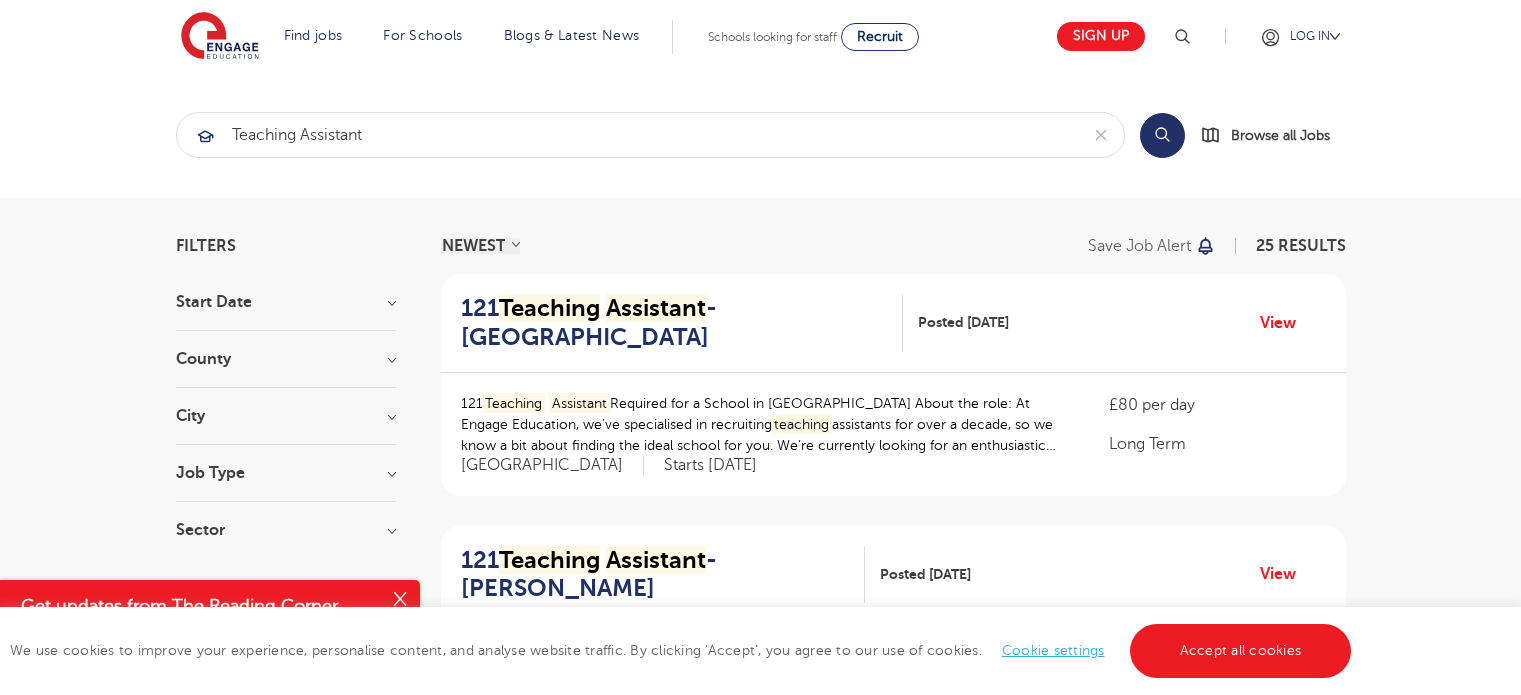 scroll, scrollTop: 2100, scrollLeft: 0, axis: vertical 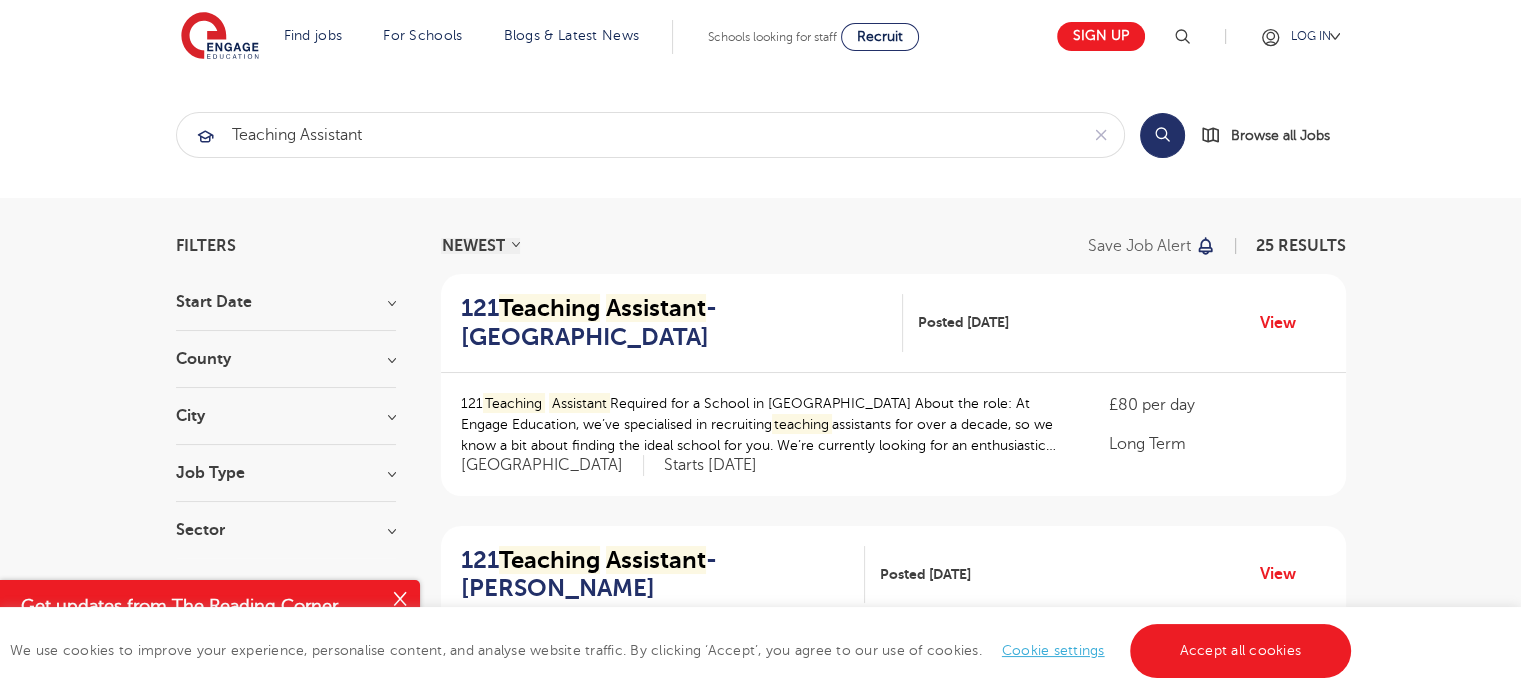 click on "Start Date County     [GEOGRAPHIC_DATA]   25       [GEOGRAPHIC_DATA]   3       [PERSON_NAME]   2       [GEOGRAPHIC_DATA]   1   Show more [GEOGRAPHIC_DATA][PERSON_NAME]   11       [GEOGRAPHIC_DATA]   11       [GEOGRAPHIC_DATA]   10       [GEOGRAPHIC_DATA]   8       [GEOGRAPHIC_DATA]   5       Barnet   4       [GEOGRAPHIC_DATA]   4       [GEOGRAPHIC_DATA]   4       [GEOGRAPHIC_DATA]   4       [GEOGRAPHIC_DATA]   4       [GEOGRAPHIC_DATA]   4       [GEOGRAPHIC_DATA]   4       [GEOGRAPHIC_DATA]   4       [GEOGRAPHIC_DATA]   4       [GEOGRAPHIC_DATA]   4       Havering   2   Show less Job Type Sector     Long Term   14       Short Term   11   Show more" at bounding box center [286, 426] 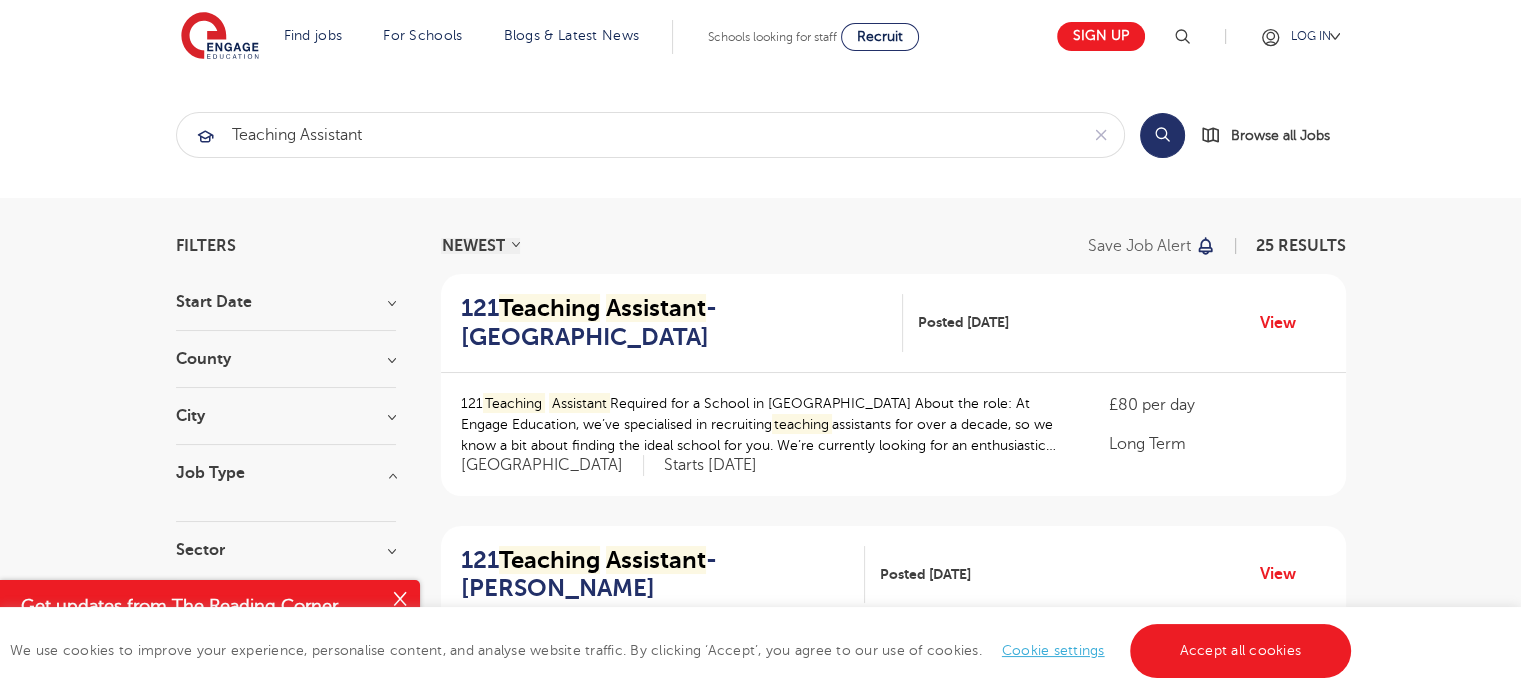 click on "Job Type" at bounding box center [286, 473] 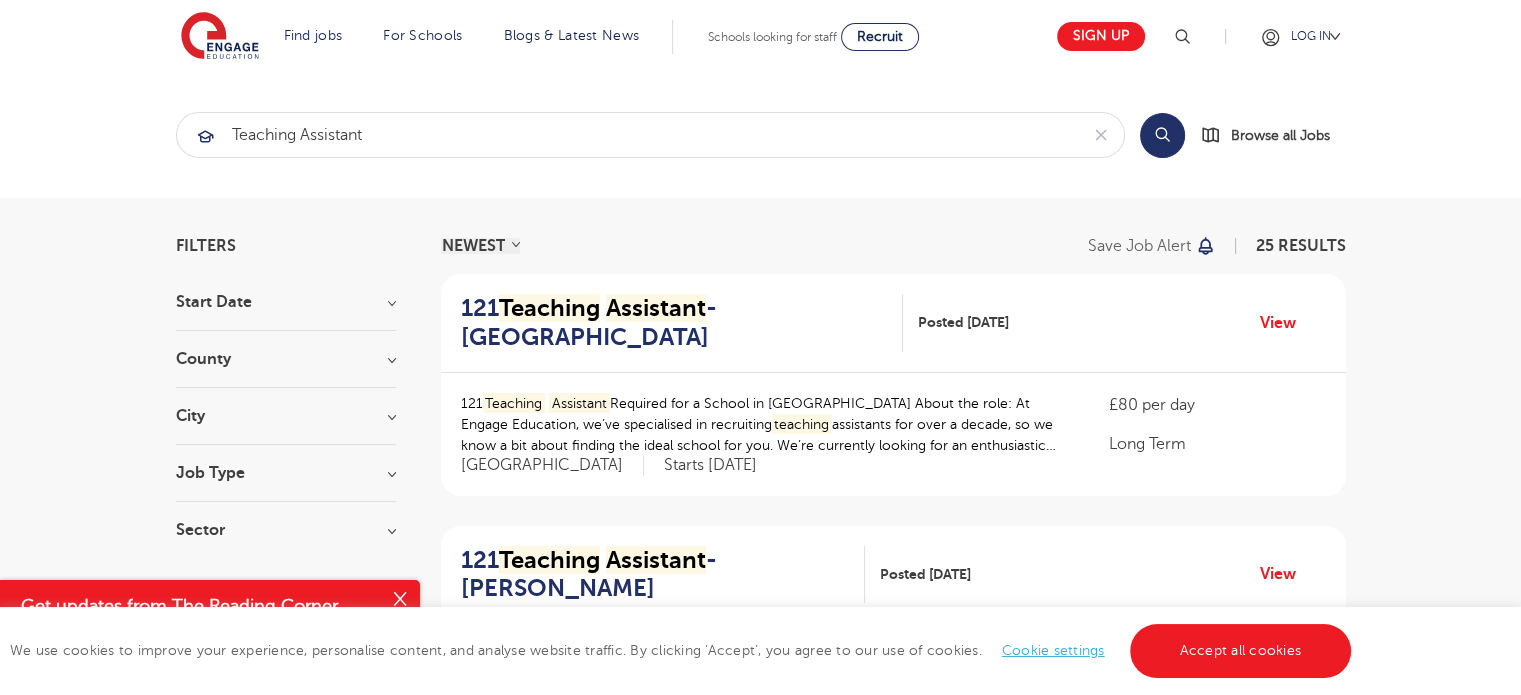 click on "Job Type" at bounding box center [286, 473] 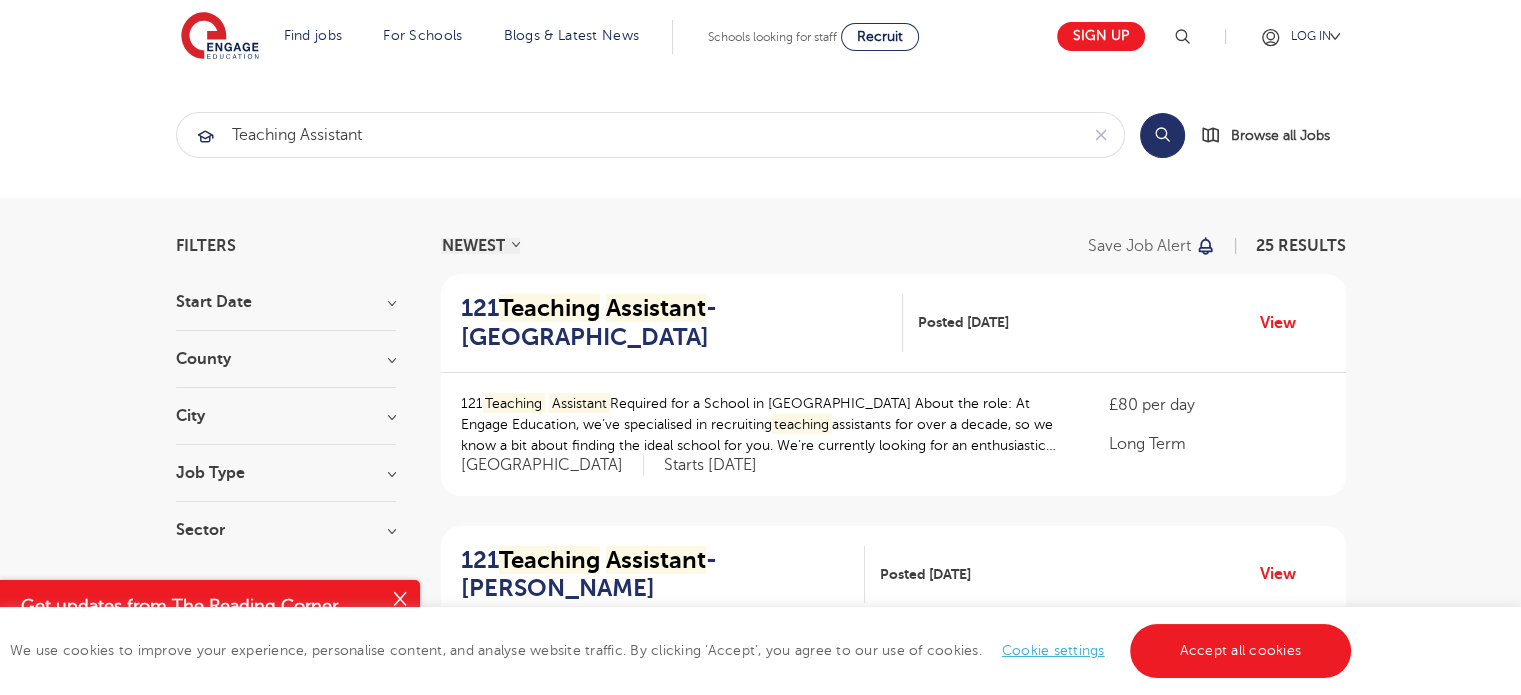 scroll, scrollTop: 200, scrollLeft: 0, axis: vertical 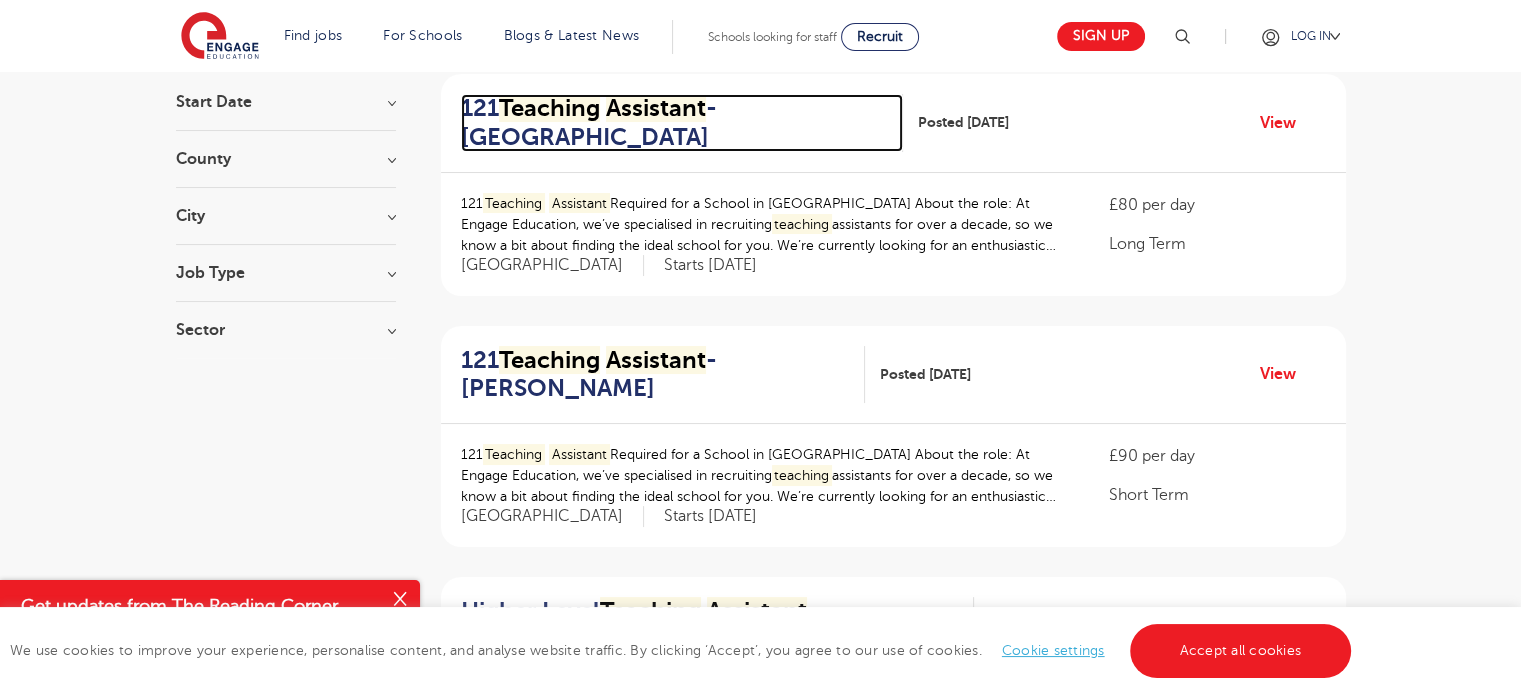 click on "121  Teaching   Assistant  - Redbridge" at bounding box center [674, 123] 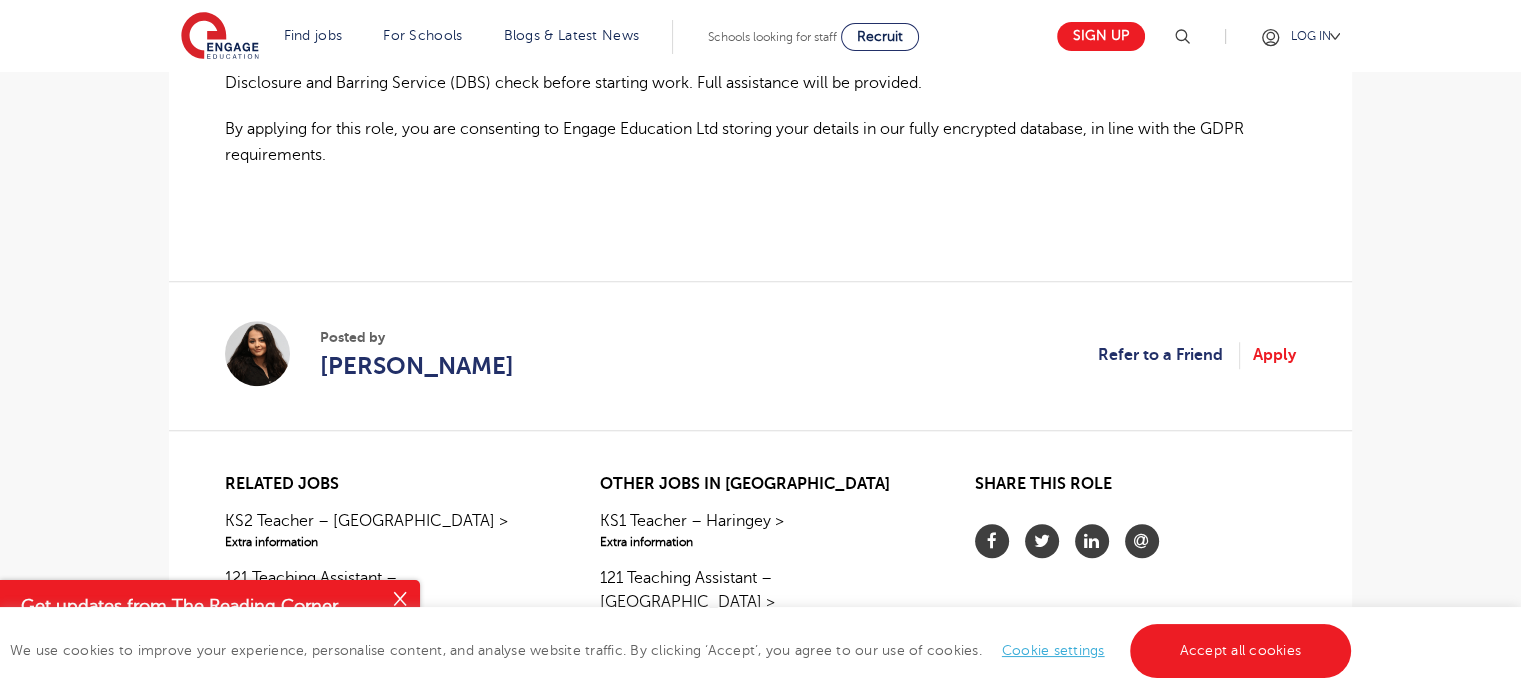 scroll, scrollTop: 1700, scrollLeft: 0, axis: vertical 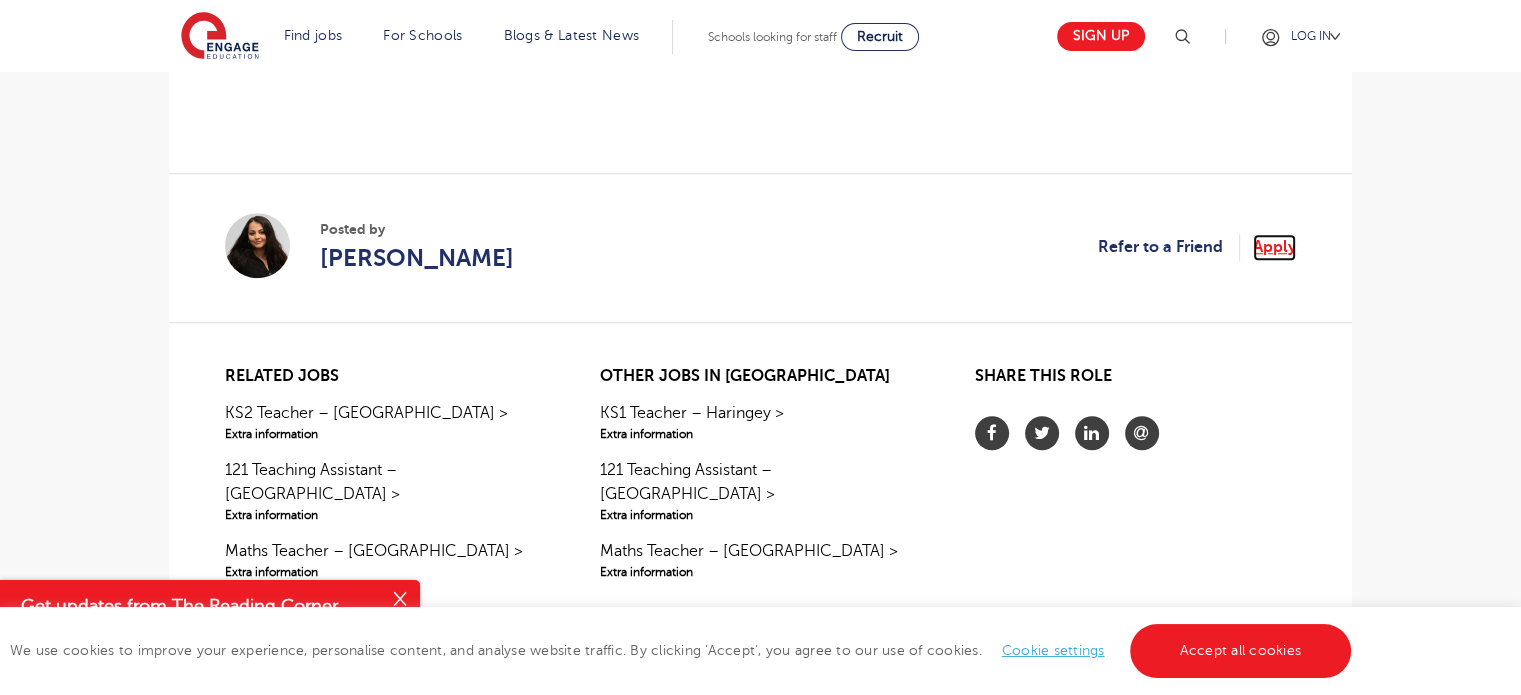 click on "Apply" at bounding box center [1274, 247] 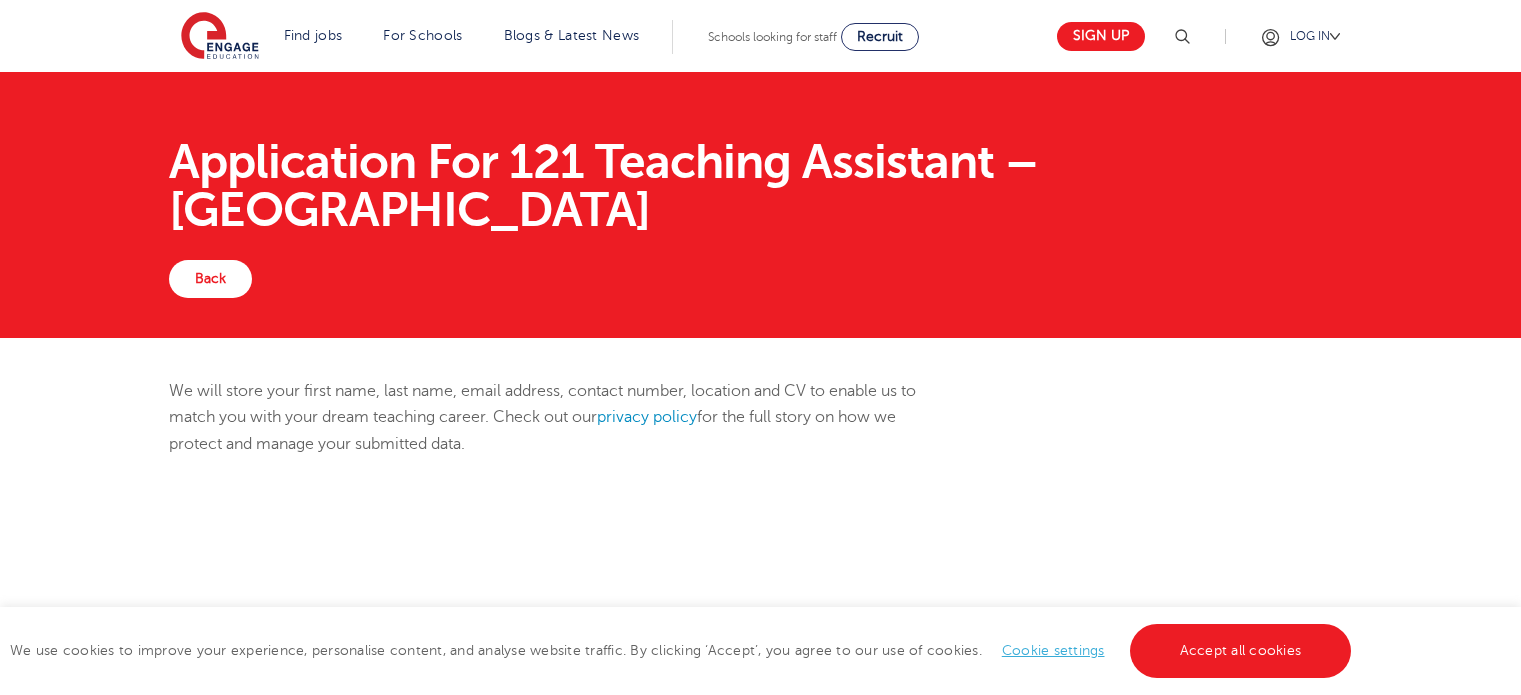 scroll, scrollTop: 0, scrollLeft: 0, axis: both 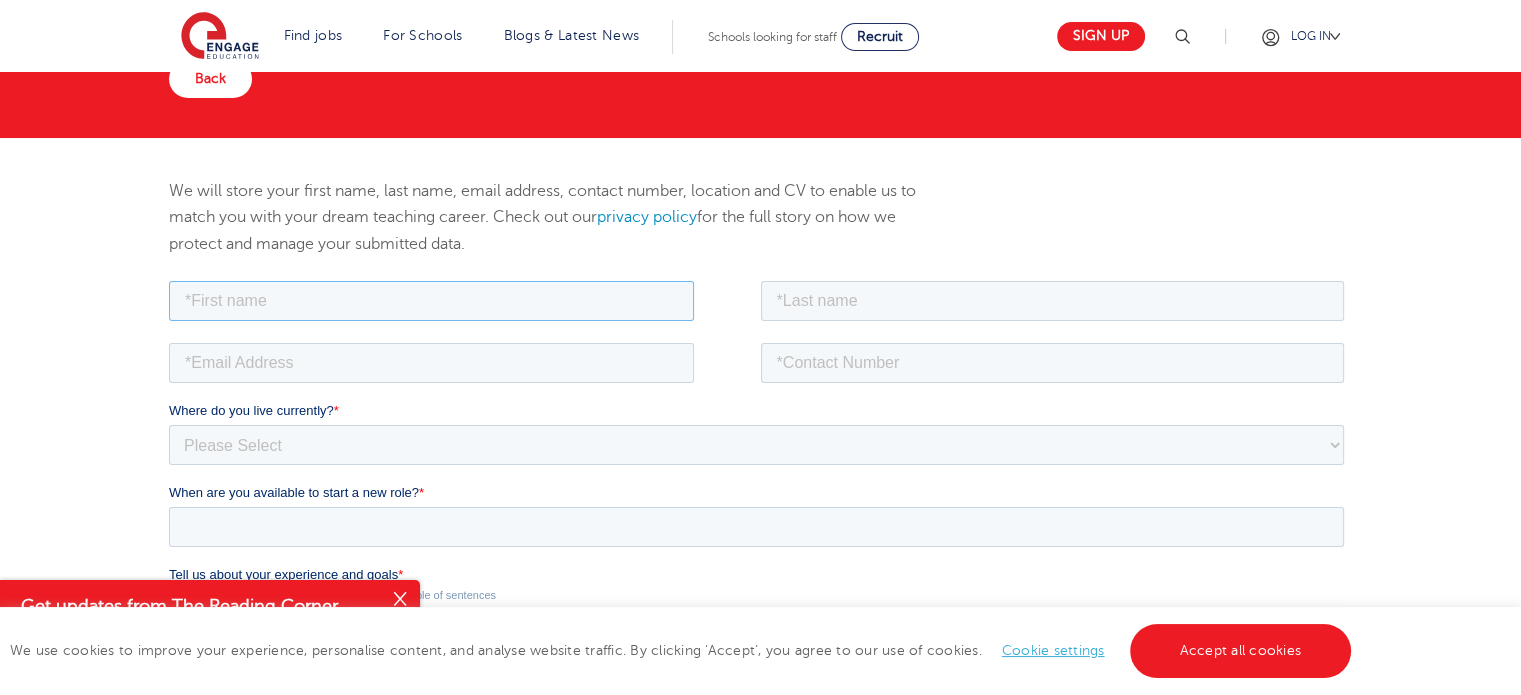 click at bounding box center [431, 300] 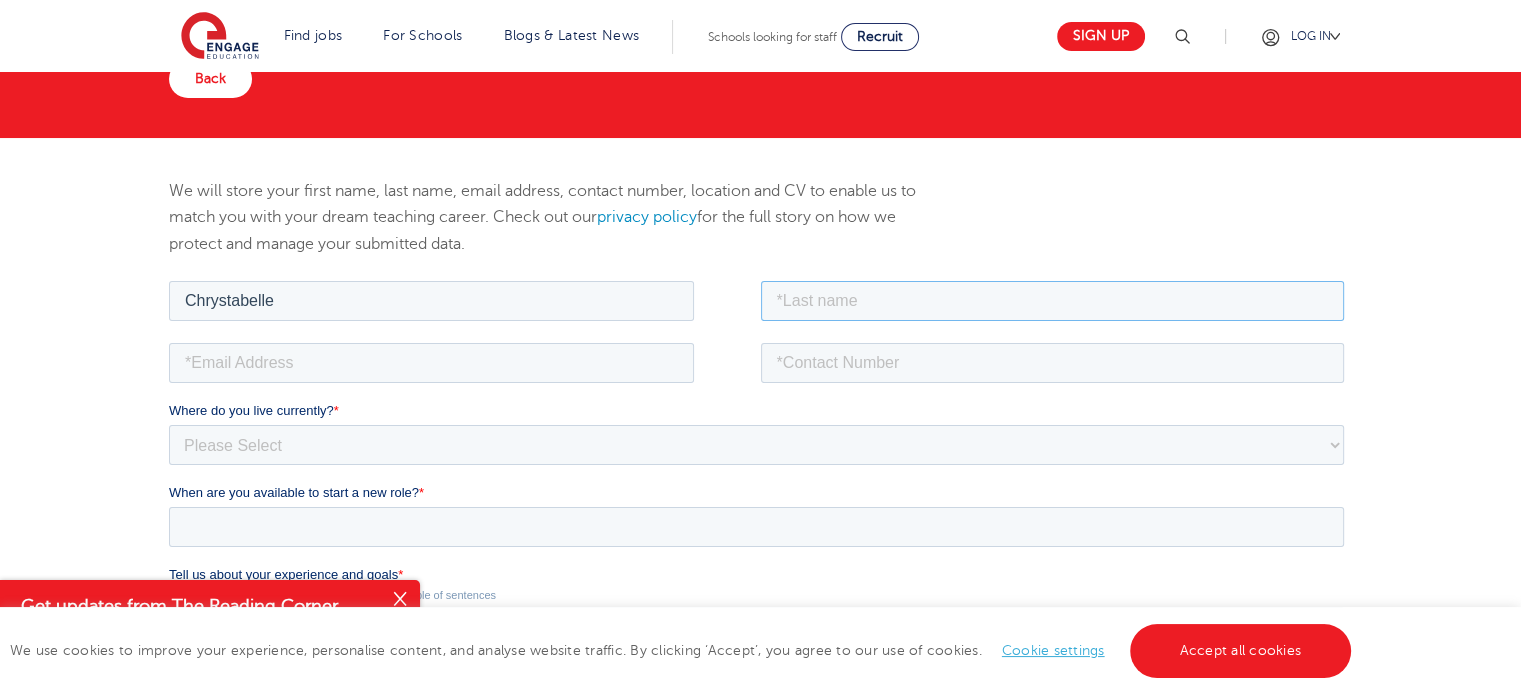 type on "Enow" 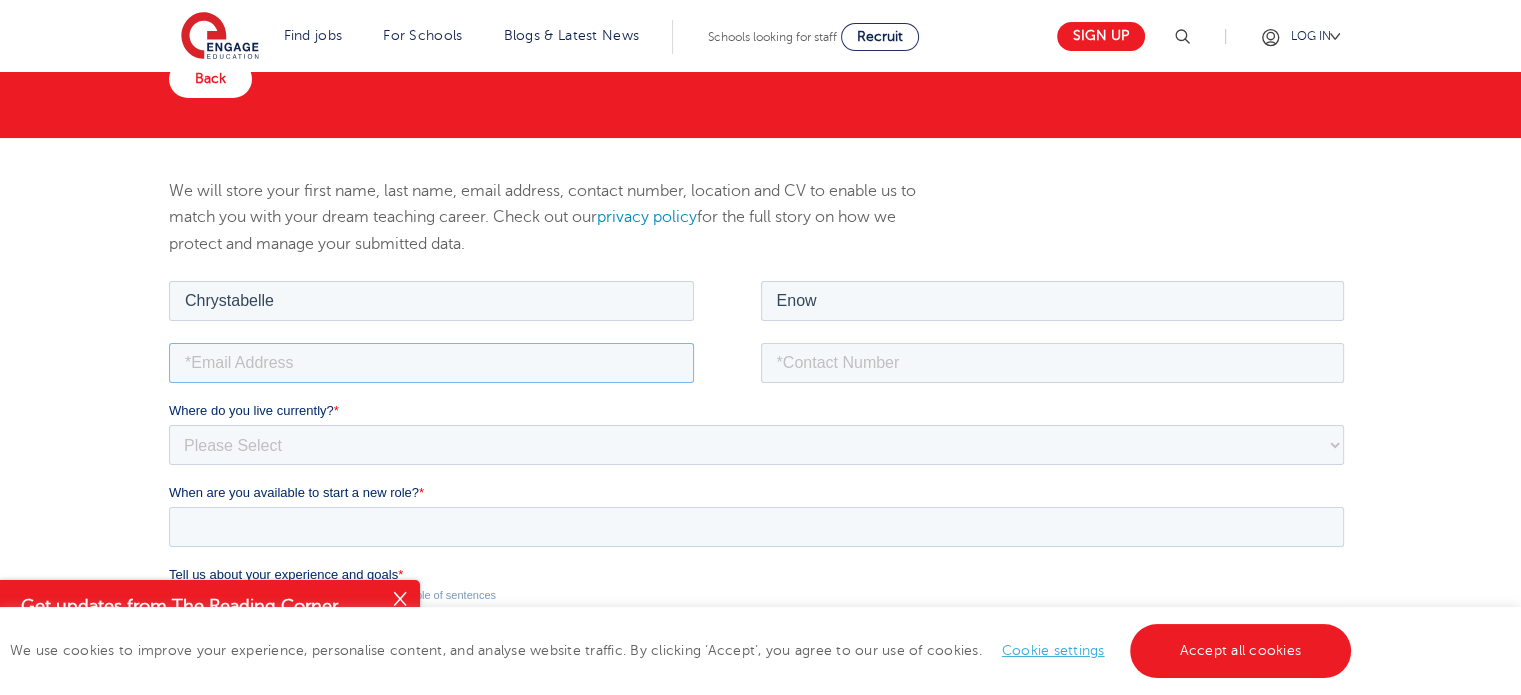type on "chrysenow@gmail.com" 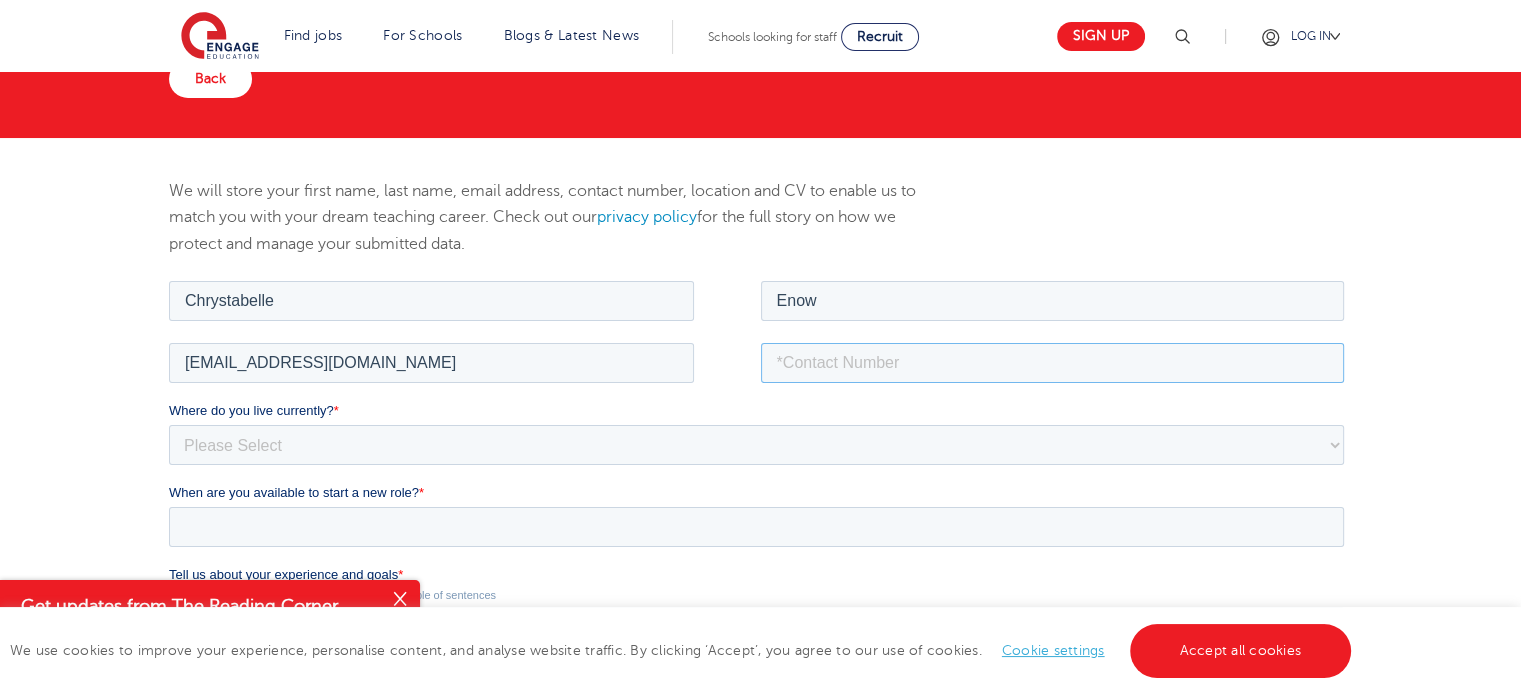 type on "07445564749" 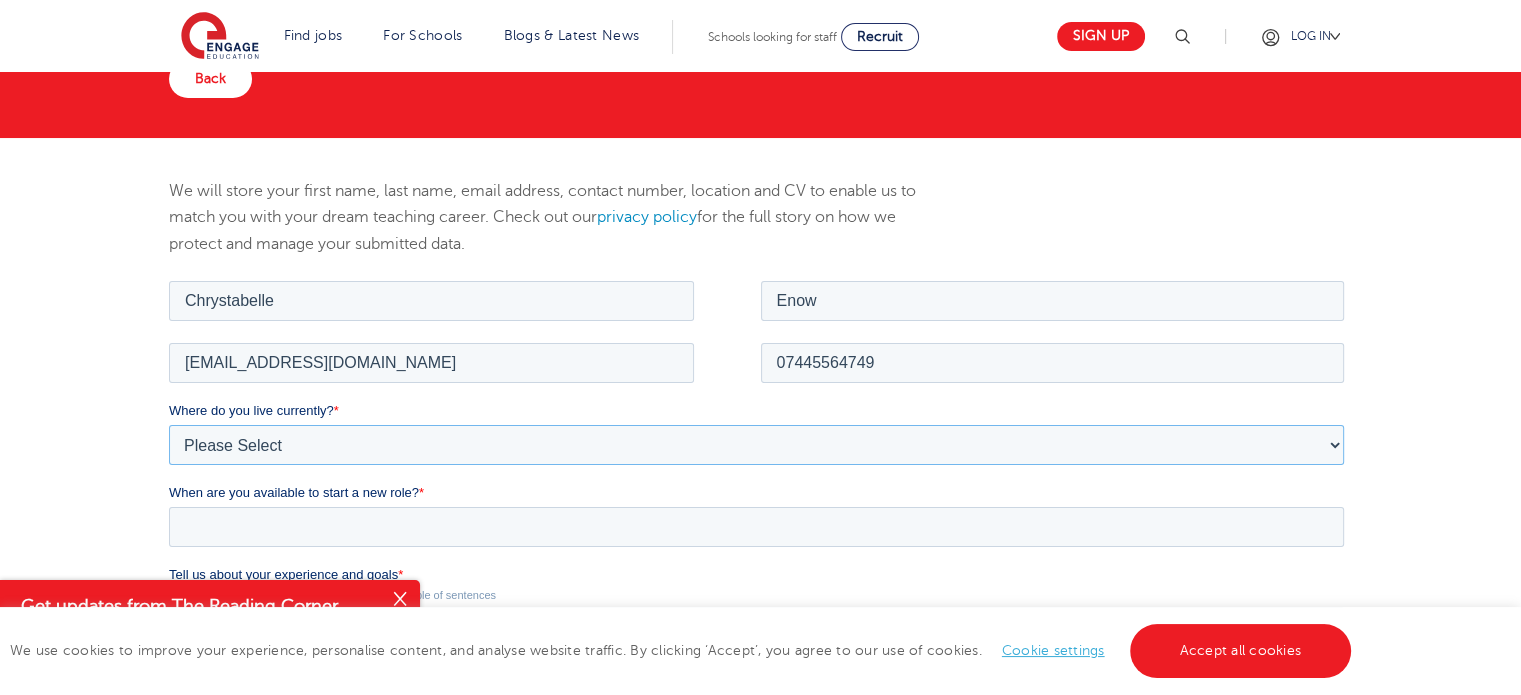 click on "Please Select UK Canada Ireland Australia New Zealand Europe USA South Africa Jamaica Africa Asia Middle East South America Caribbean" at bounding box center [756, 444] 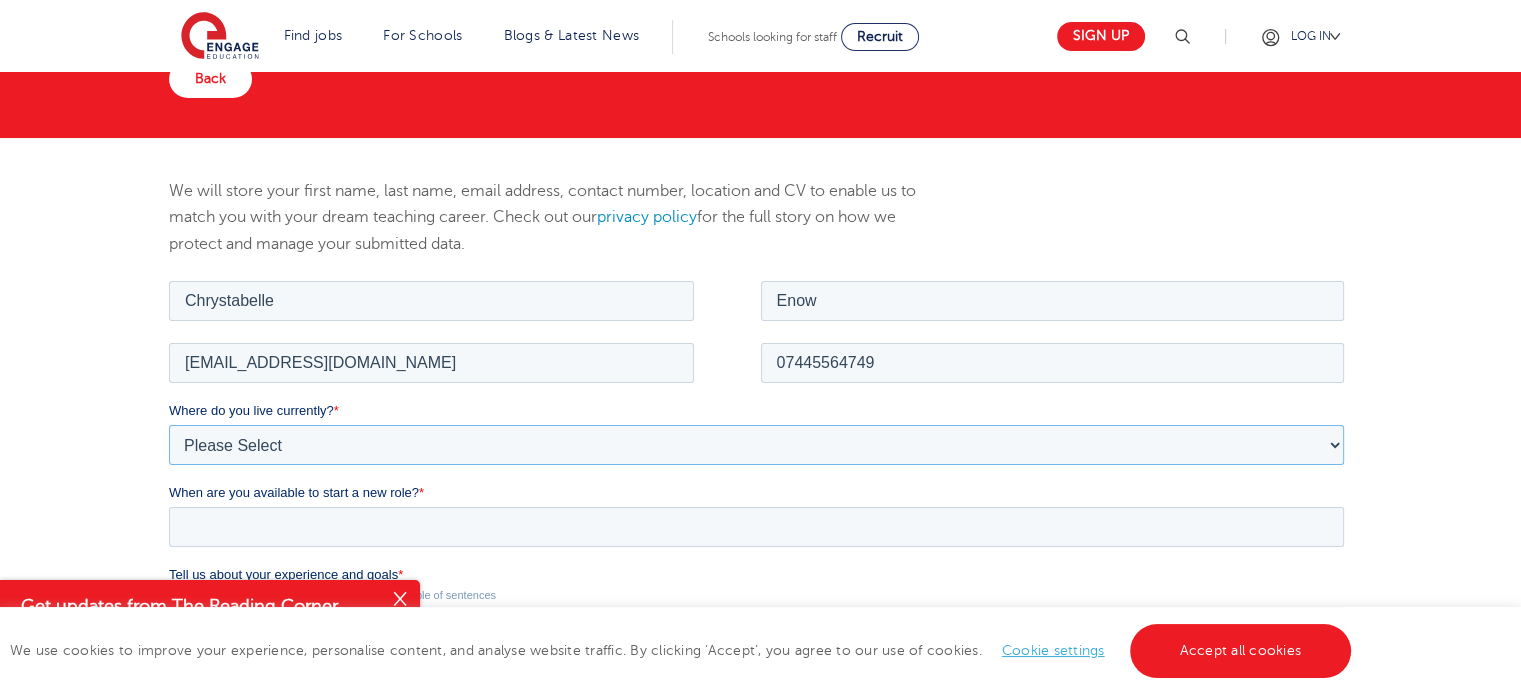 select on "UK" 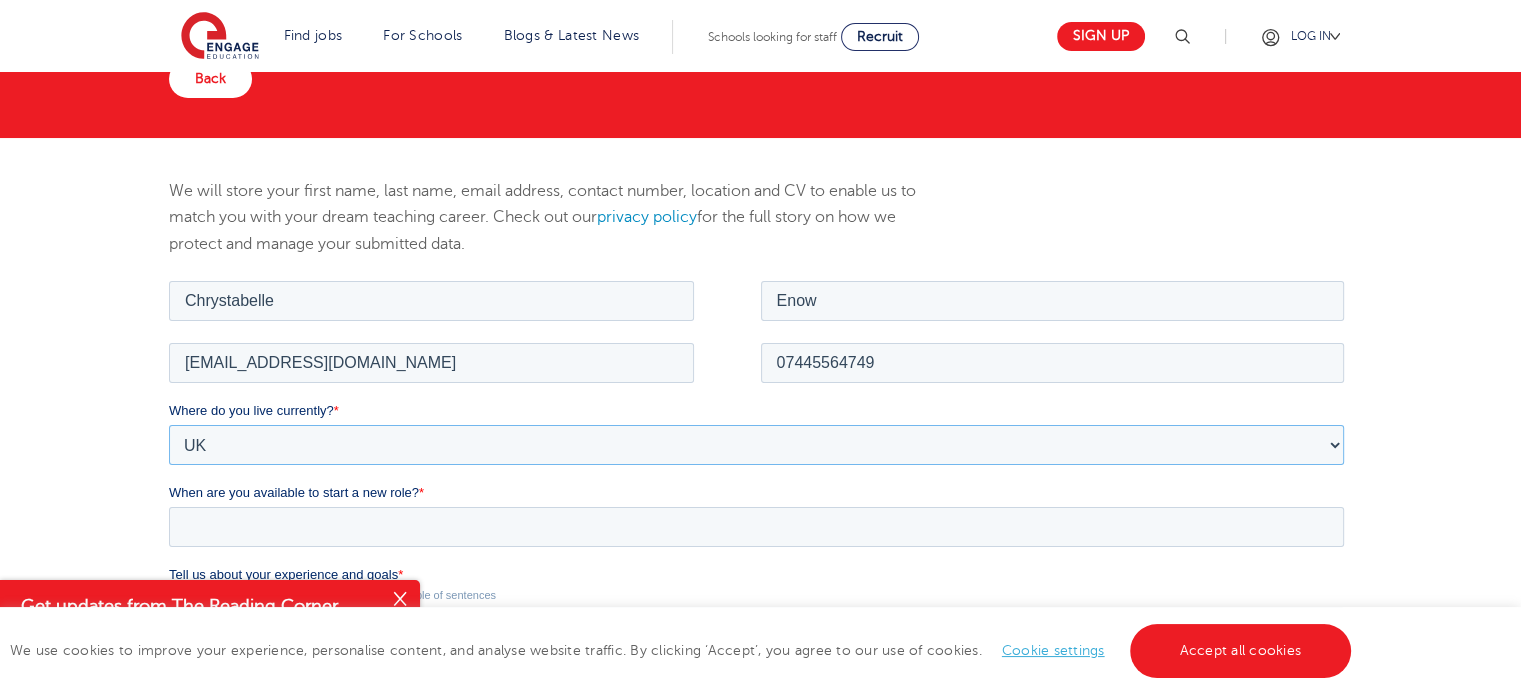 click on "Please Select UK Canada Ireland Australia New Zealand Europe USA South Africa Jamaica Africa Asia Middle East South America Caribbean" at bounding box center (756, 444) 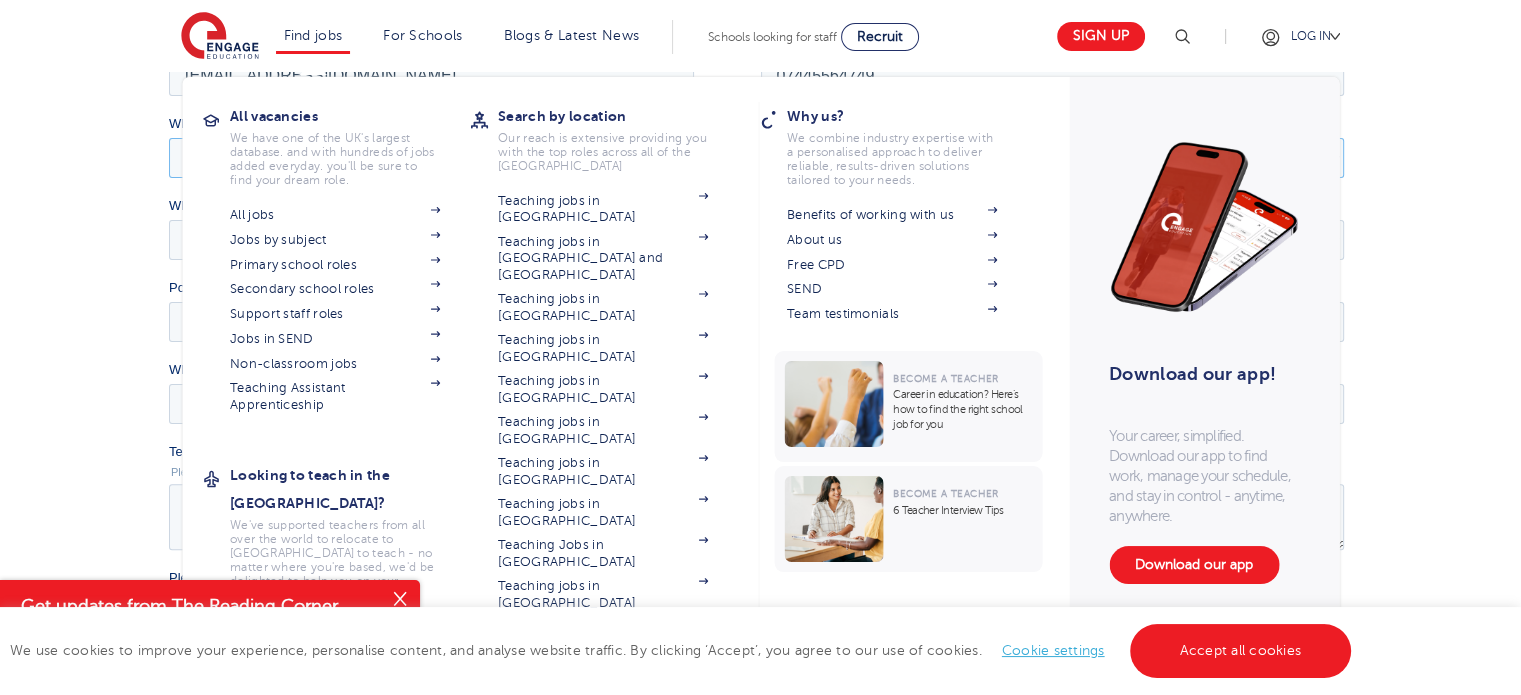 scroll, scrollTop: 500, scrollLeft: 0, axis: vertical 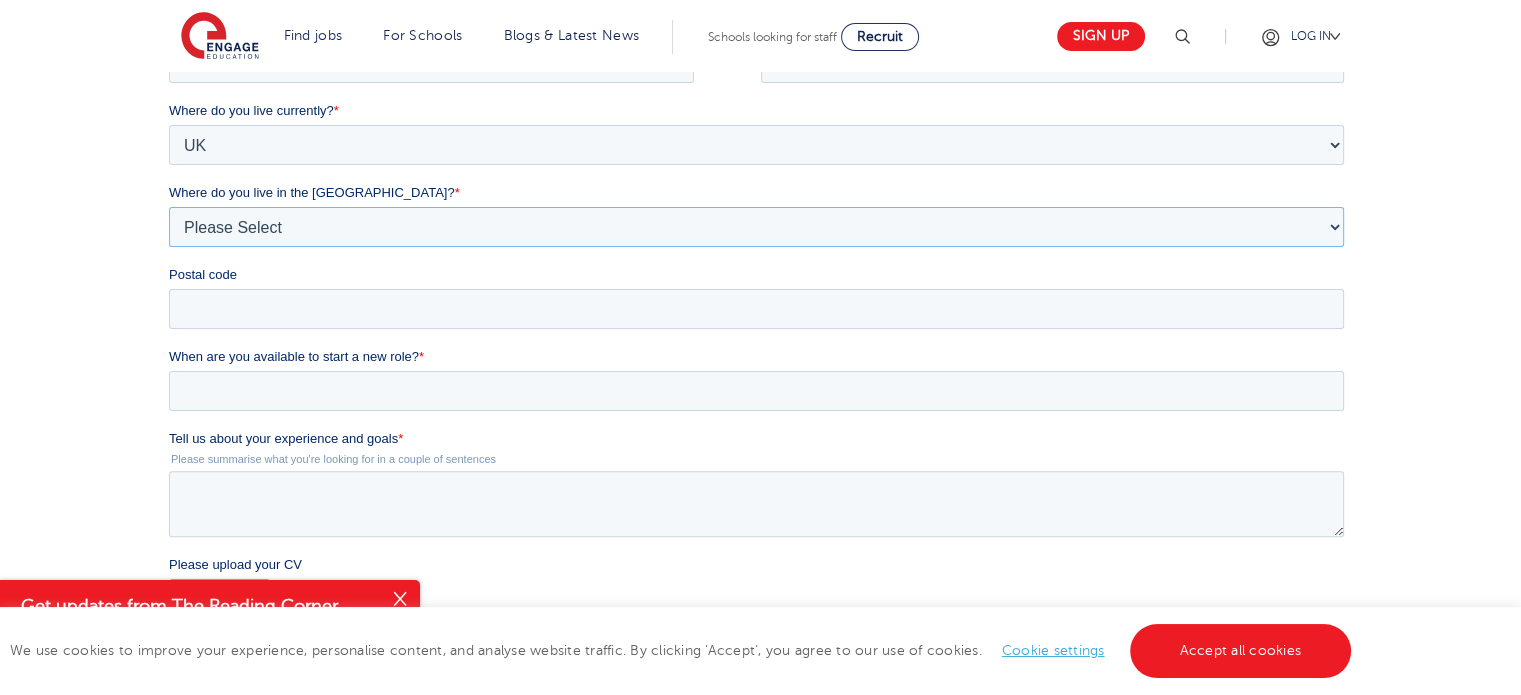 click on "Please Select Overseas Barnsley Bedfordshire Berkshire Bournemouth Bracknell Forest Bradford Brighton and Hove Bristol Buckinghamshire Calderdale Cambridgeshire Cheshire City of London City of Plymouth Cornwall County Durham Cumbria Derbyshire Devon Doncaster Dorset Durham Durham and North Yorkshire East Riding of Yorkshire East Sussex Essex Gloucestershire Hampshire Herefordshire Hertfordshire Hull Isle of Wight Kent Kirklees Lancashire Leeds Leicestershire Lincolnshire London Luton Luton South Luton Town Centre Manchester Medway Merseyside Milton Keynes Norfolk Northamptonshire North Somerset Northumberland North Yorkshire Nottinghamshire Oxfordshire Peterborough Poole Portsmouth Reading Rotherham Rutland Sheffield Shropshire Slough Somerset Southampton Southend On Sea South Yorkshire Staffordshire Suffolk Surrey Thurrock Torbay Tyne and Wear Wakefield Warwickshire West Berkshire West Midlands West Sussex West Yorkshire Wiltshire Windsor and Maidenhead Wokingham Worcestershire York" at bounding box center (756, 227) 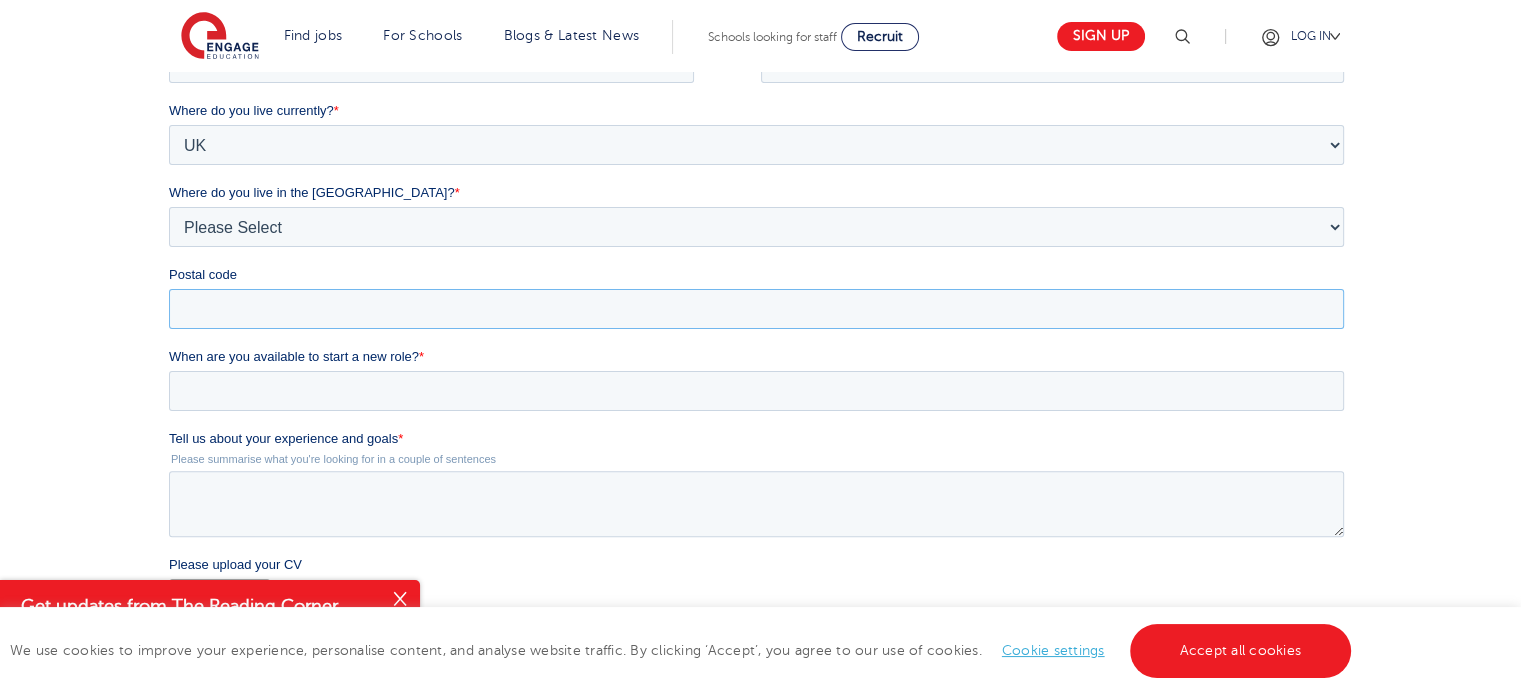 click on "Postal code" at bounding box center (756, 309) 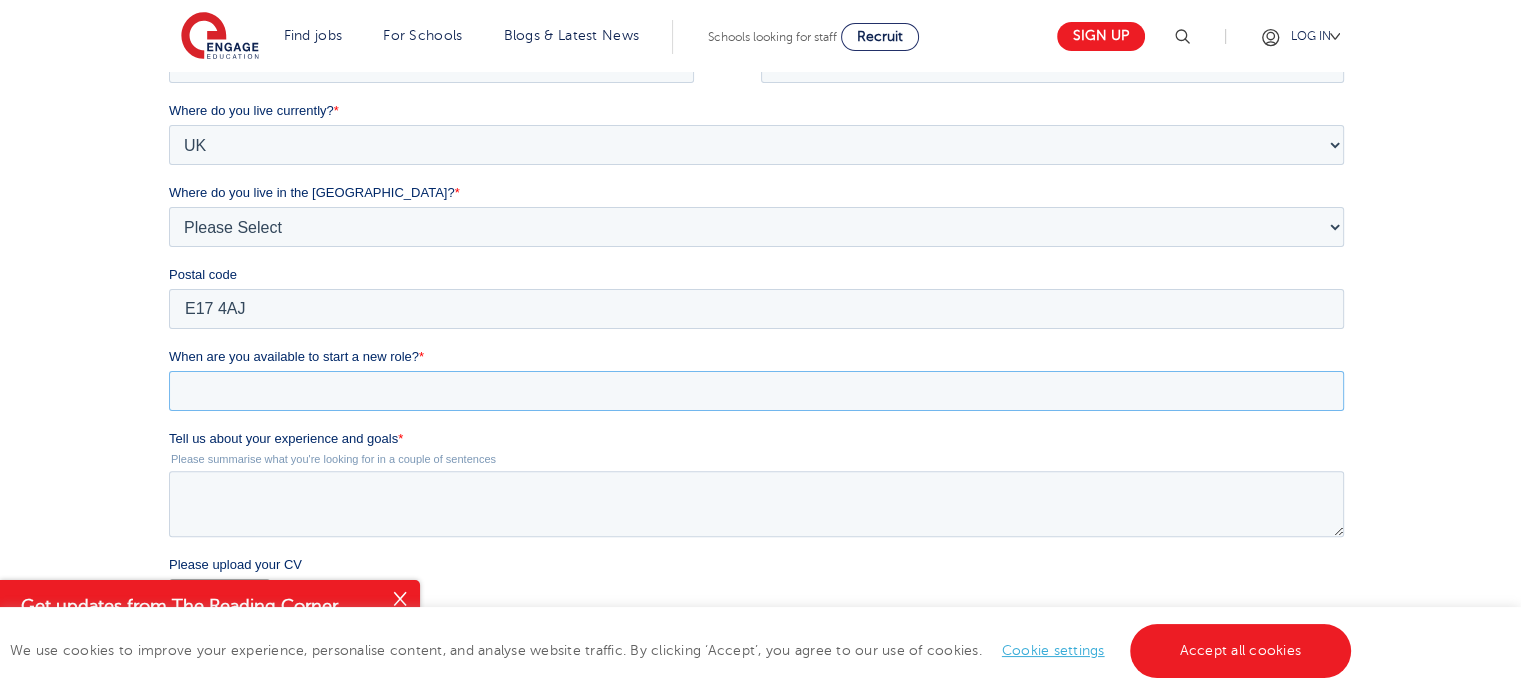 click on "When are you available to start a new role? *" at bounding box center (756, 391) 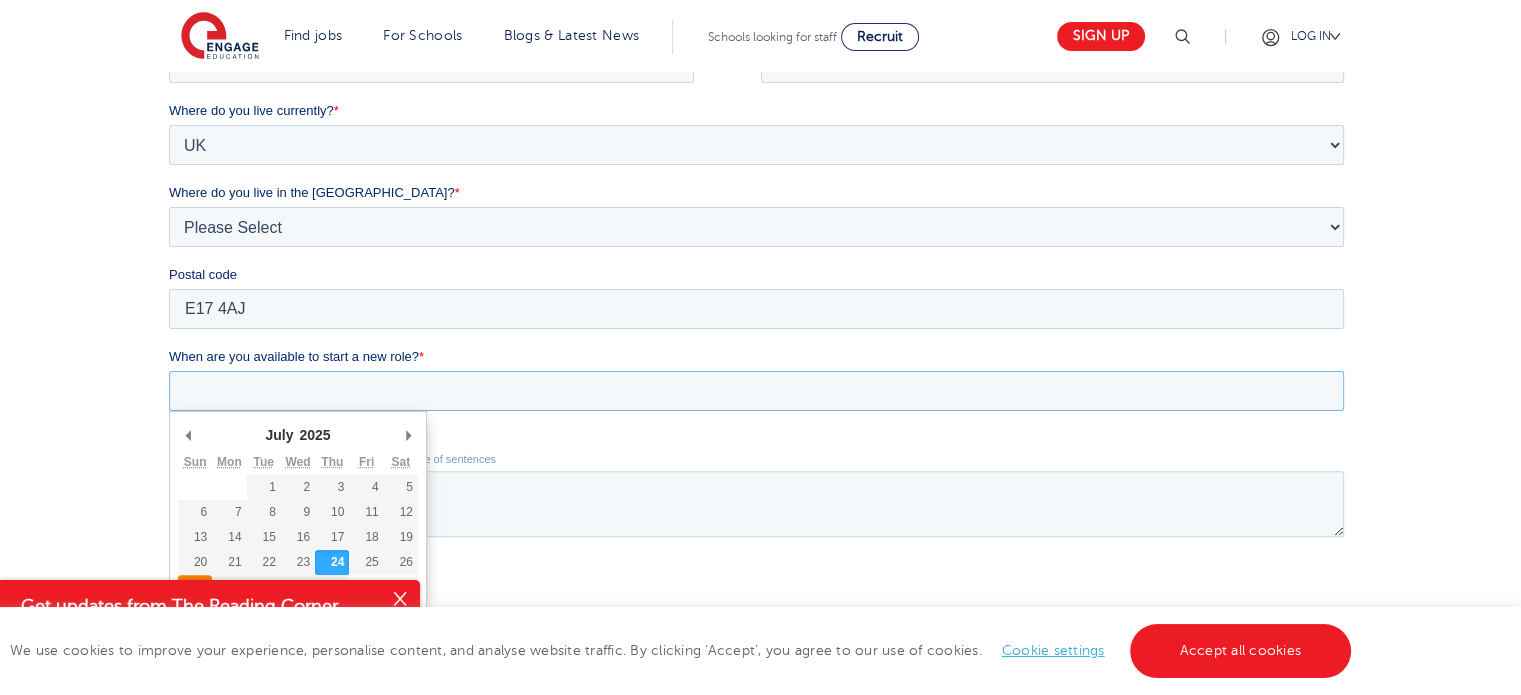 type on "2025-07-27" 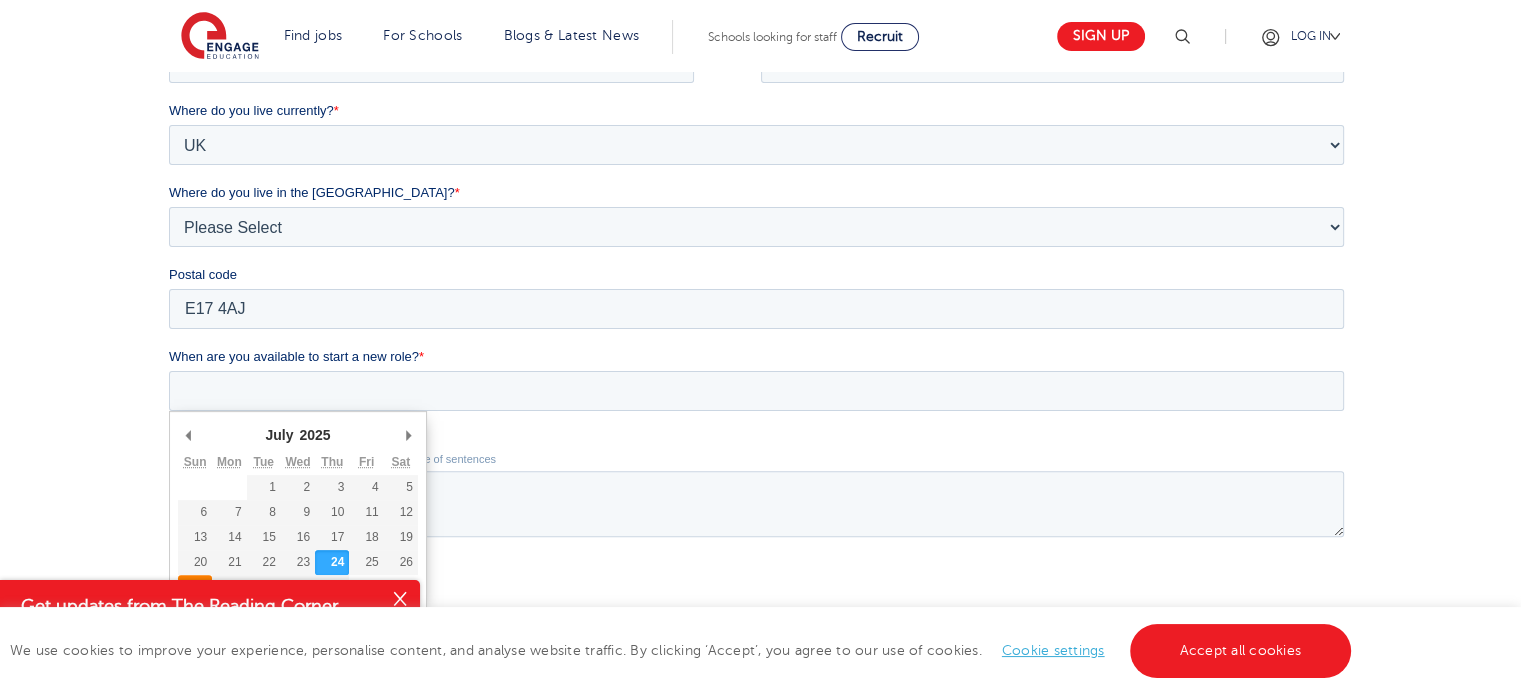 type on "2025/07/27" 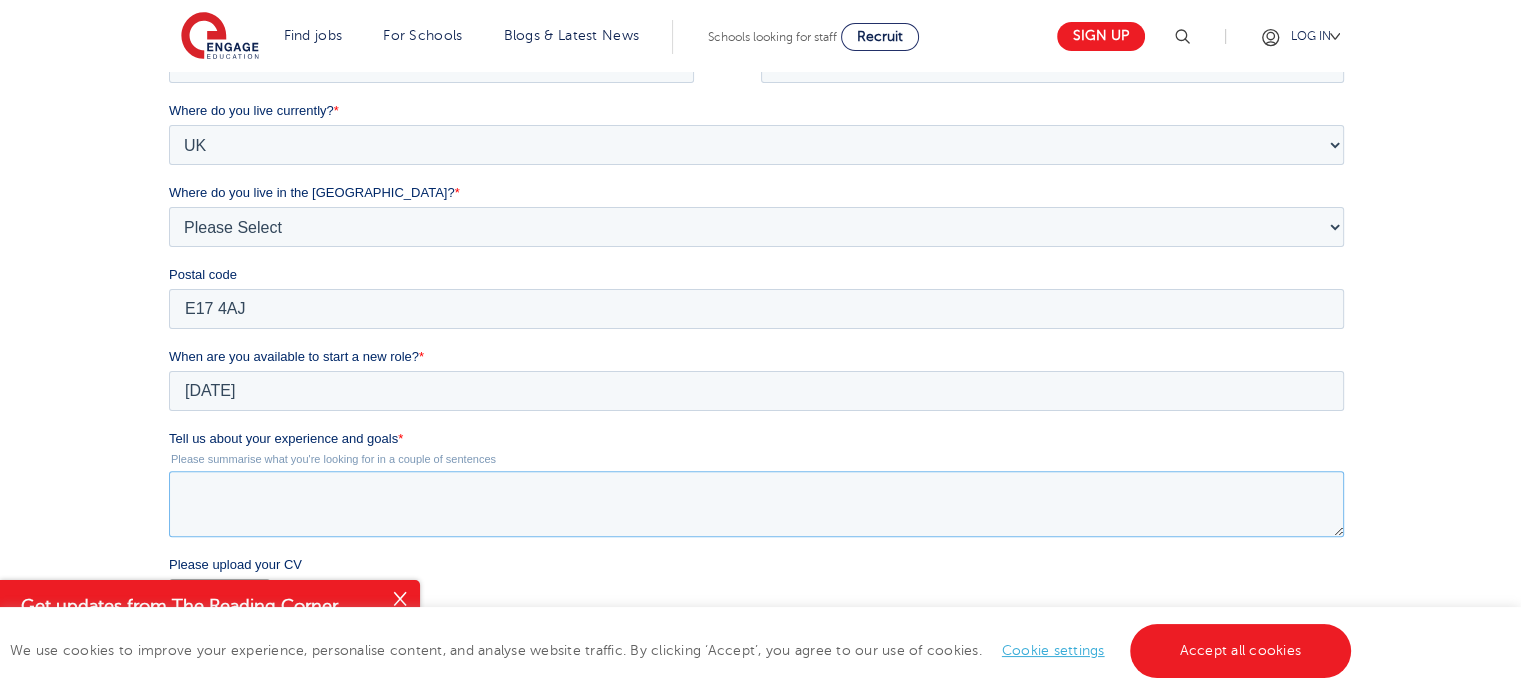 click on "Tell us about your experience and goals *" at bounding box center [756, 504] 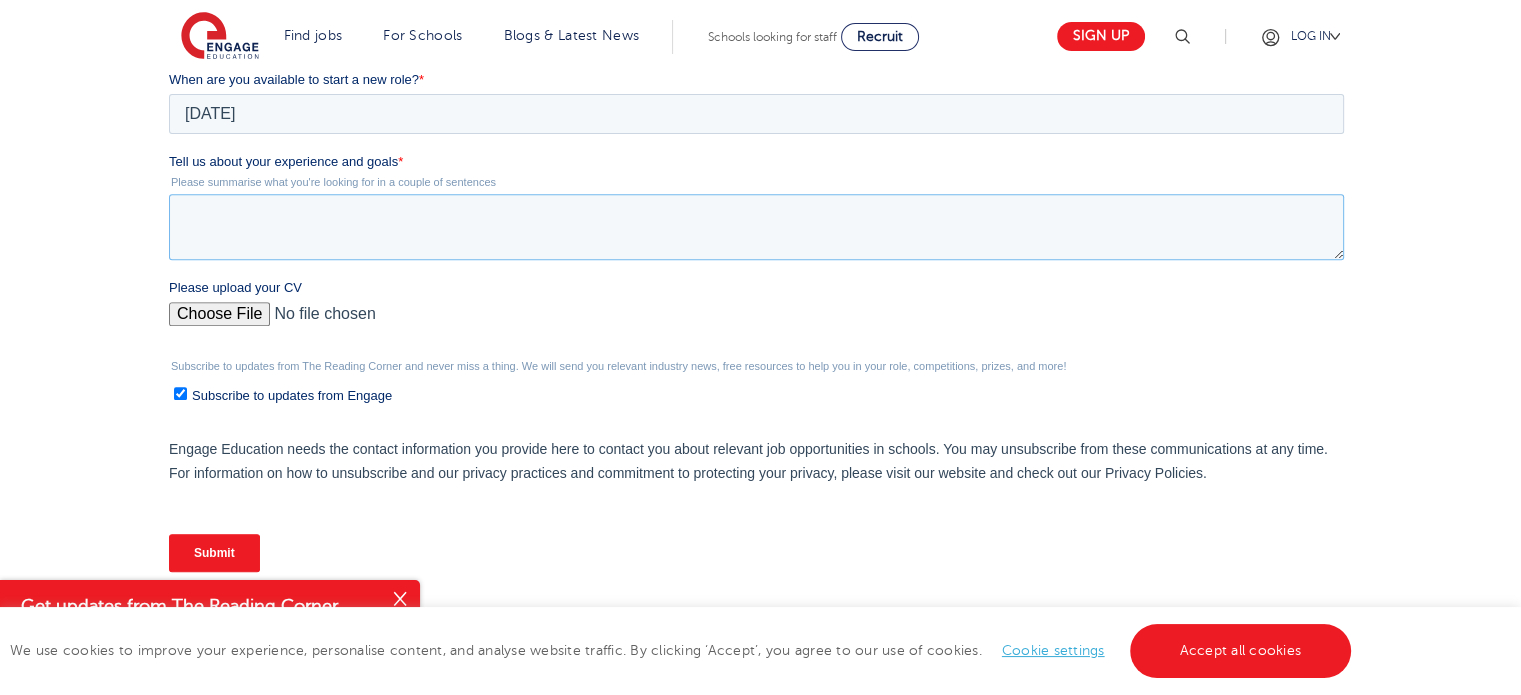 scroll, scrollTop: 800, scrollLeft: 0, axis: vertical 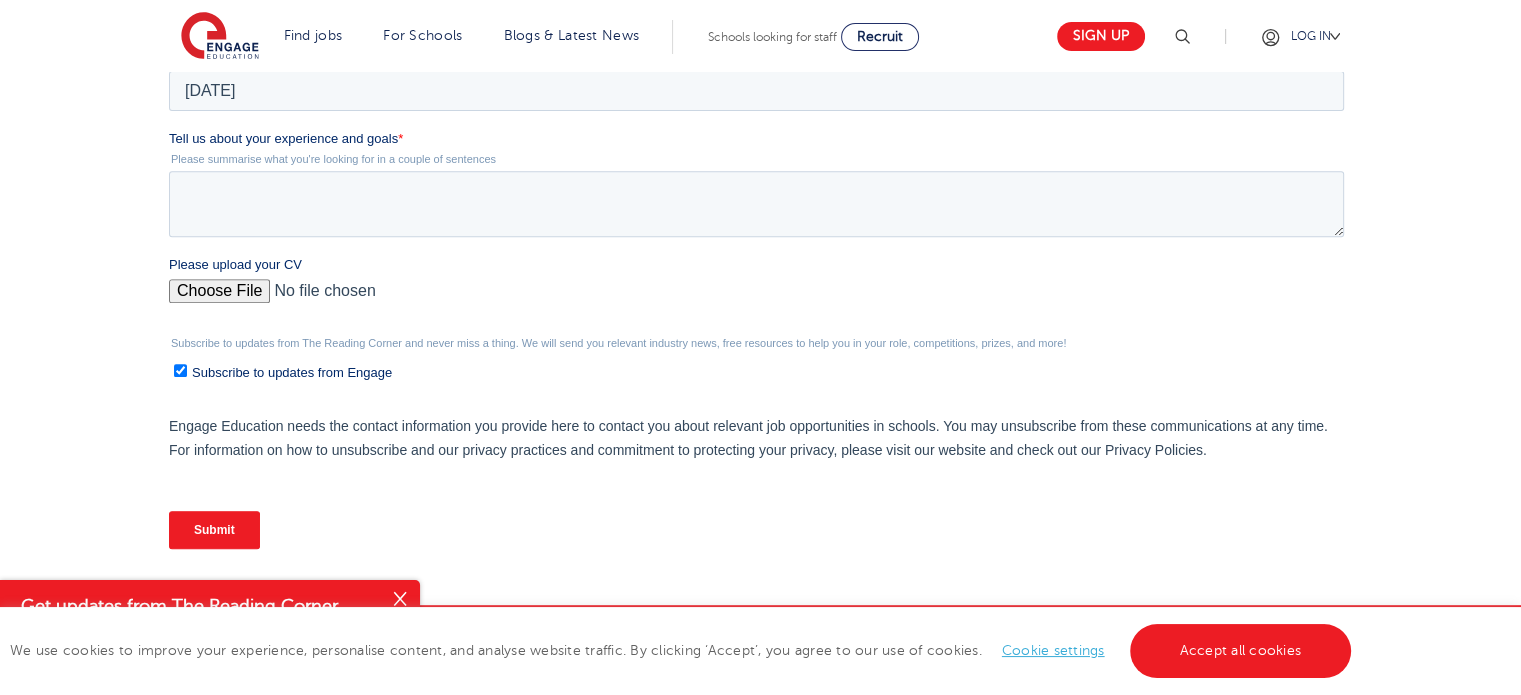 click on "Subscribe to updates from The Reading Corner and never miss a thing. We will send you relevant industry news, free resources to help you in your role, competitions, prizes, and more! Subscribe to updates from Engage" at bounding box center (760, 359) 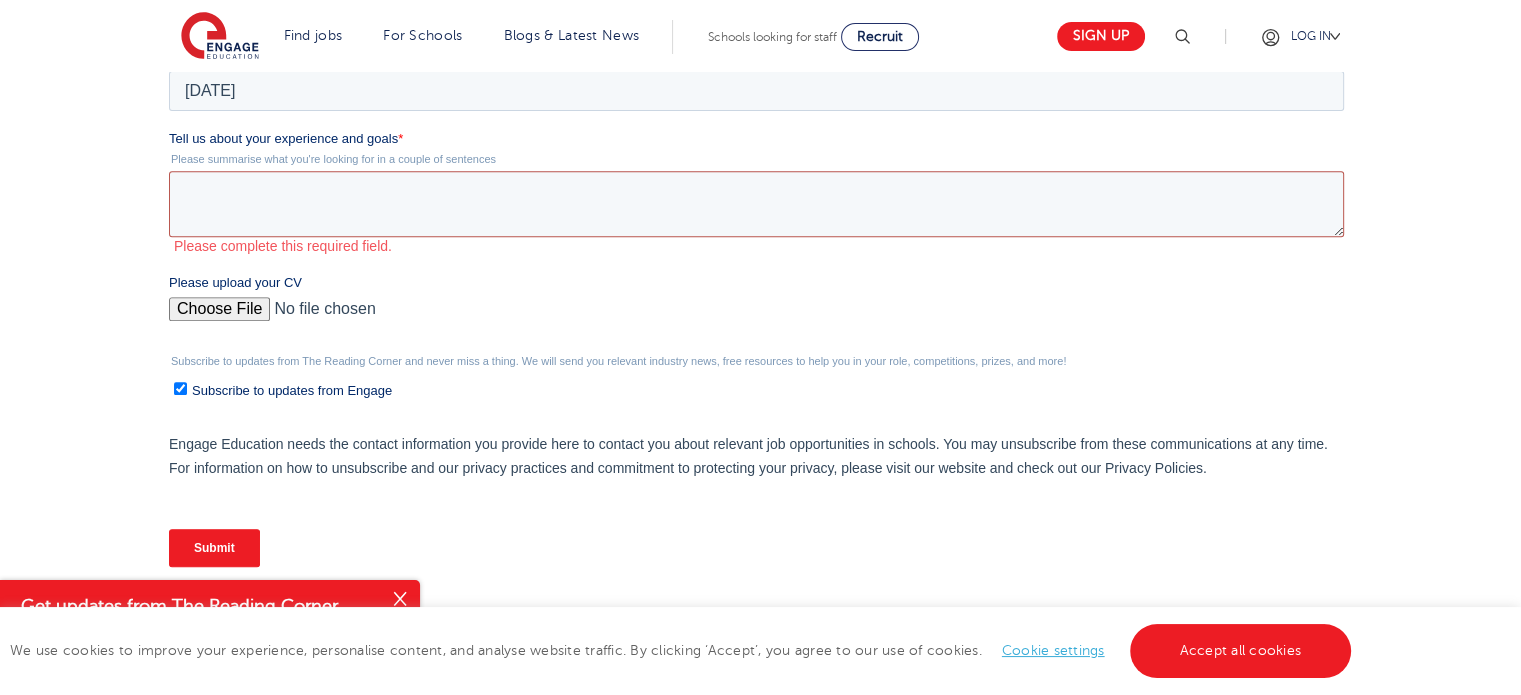 click on "Tell us about your experience and goals *" at bounding box center [756, 204] 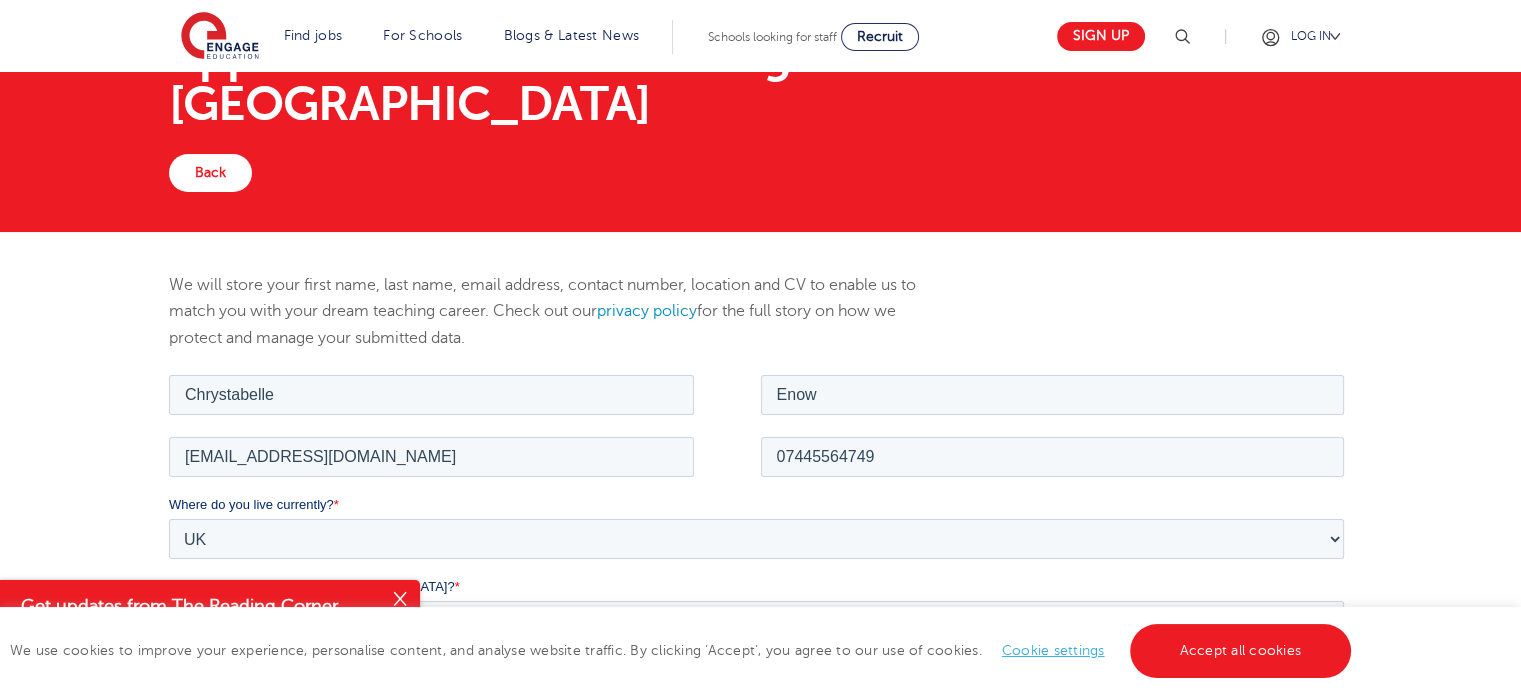scroll, scrollTop: 0, scrollLeft: 0, axis: both 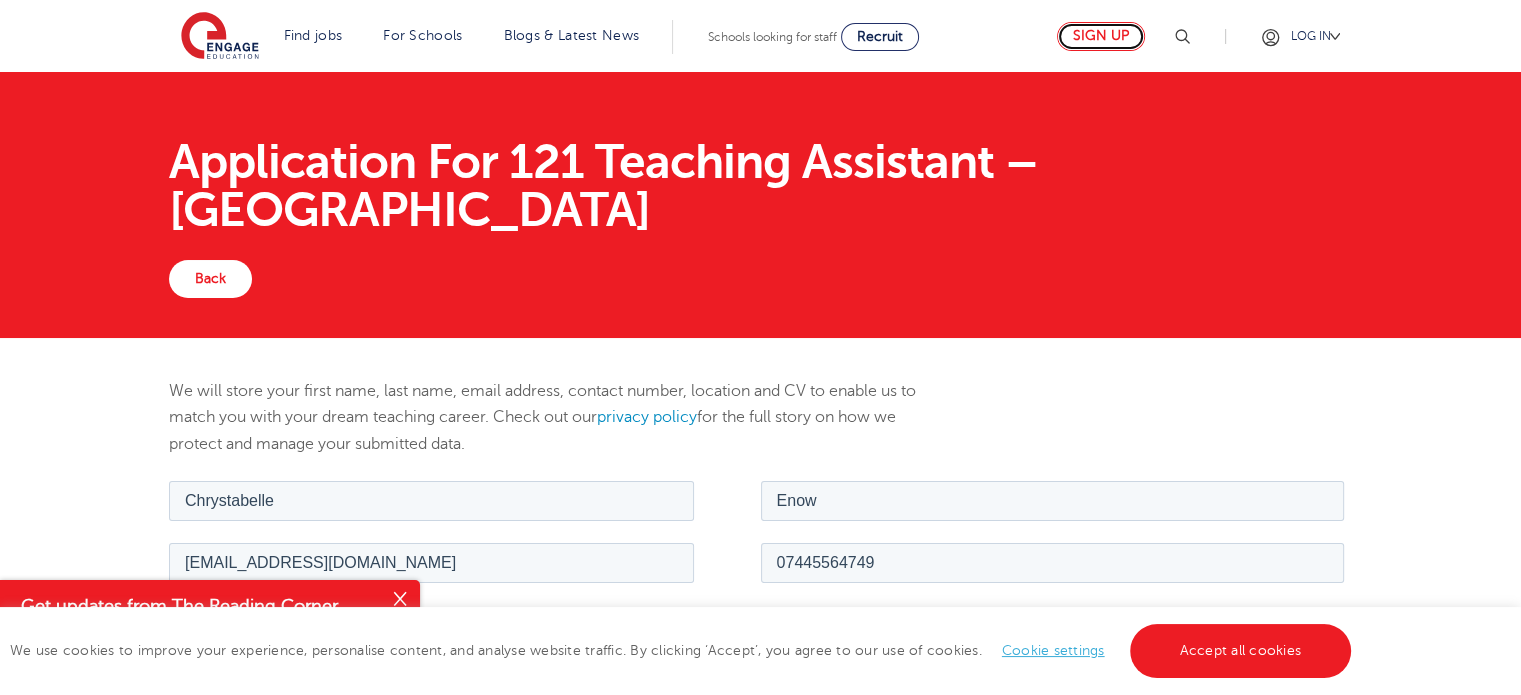 click on "Sign up" at bounding box center (1101, 36) 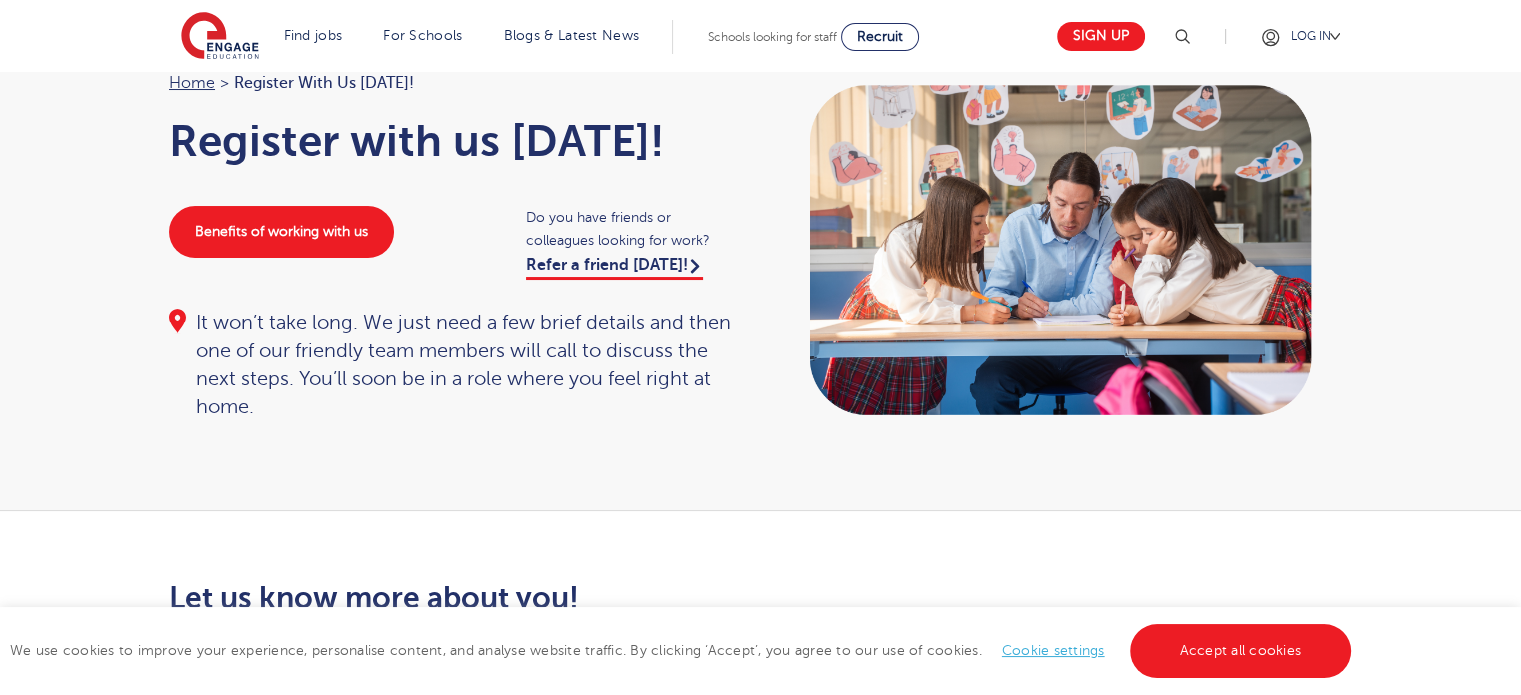 scroll, scrollTop: 200, scrollLeft: 0, axis: vertical 